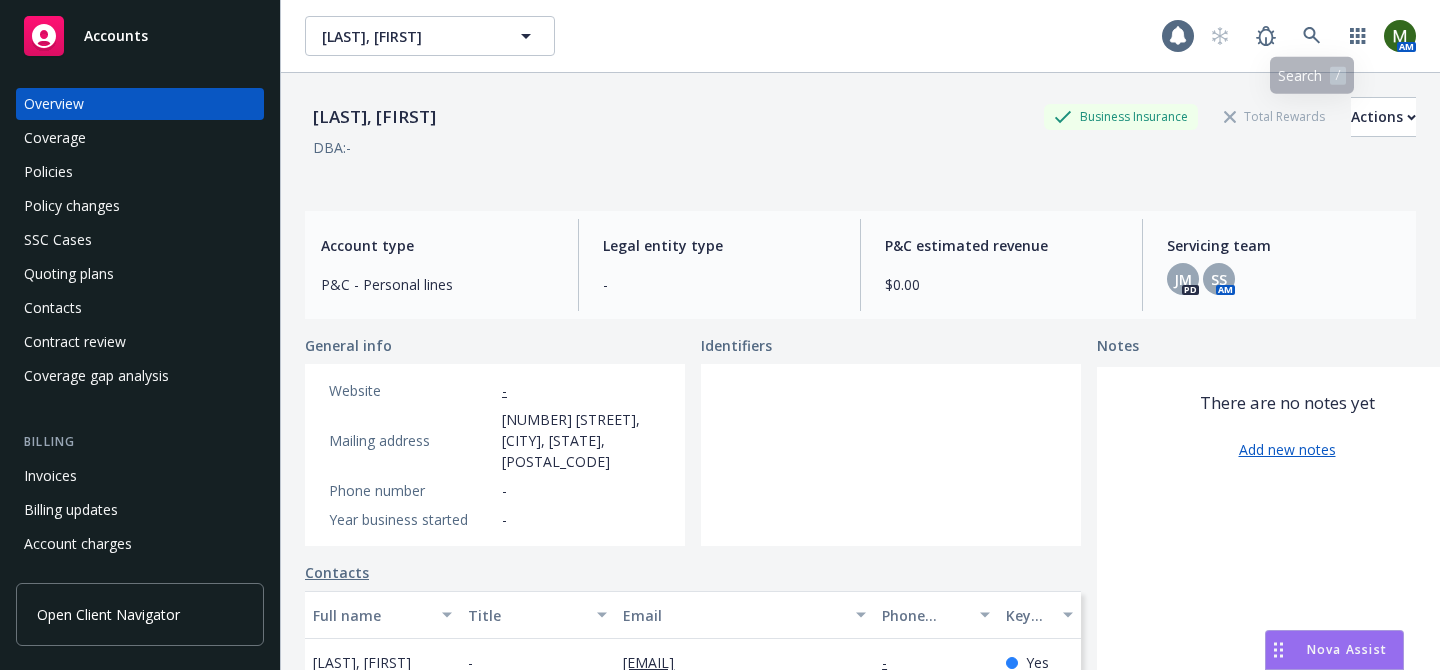 scroll, scrollTop: 0, scrollLeft: 0, axis: both 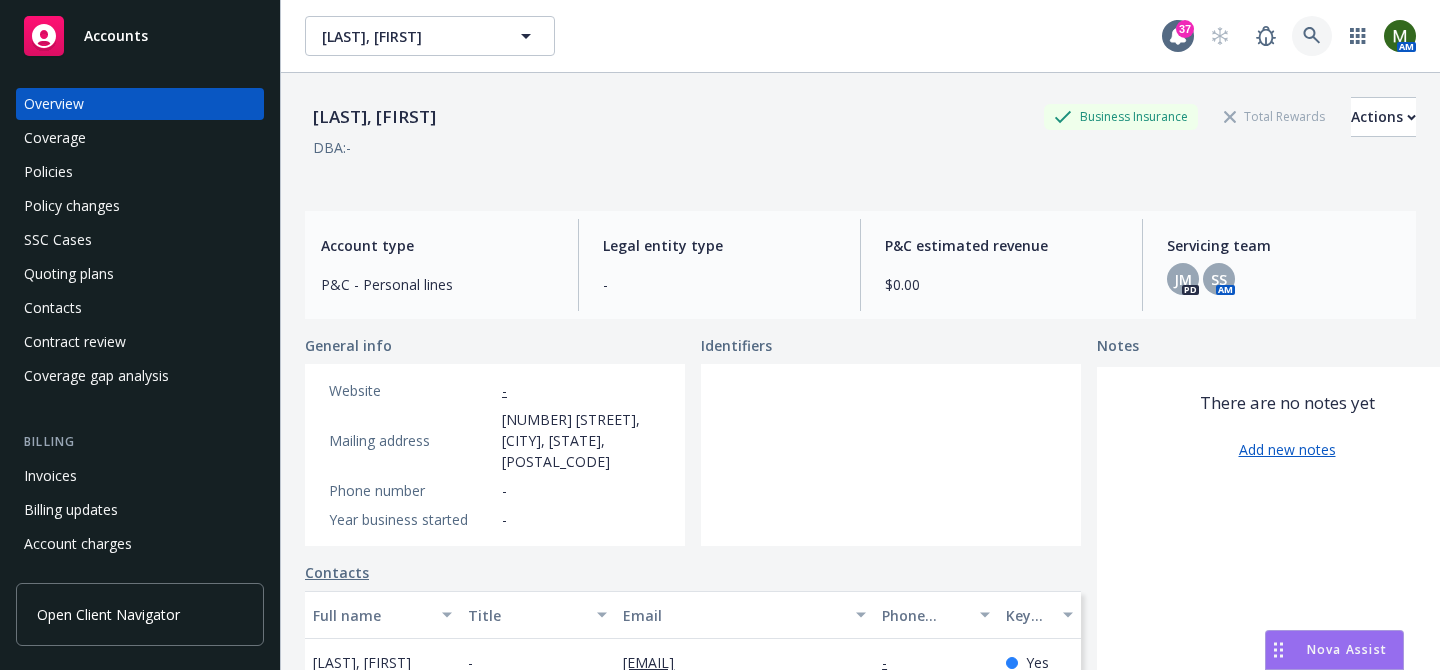 click at bounding box center (1312, 36) 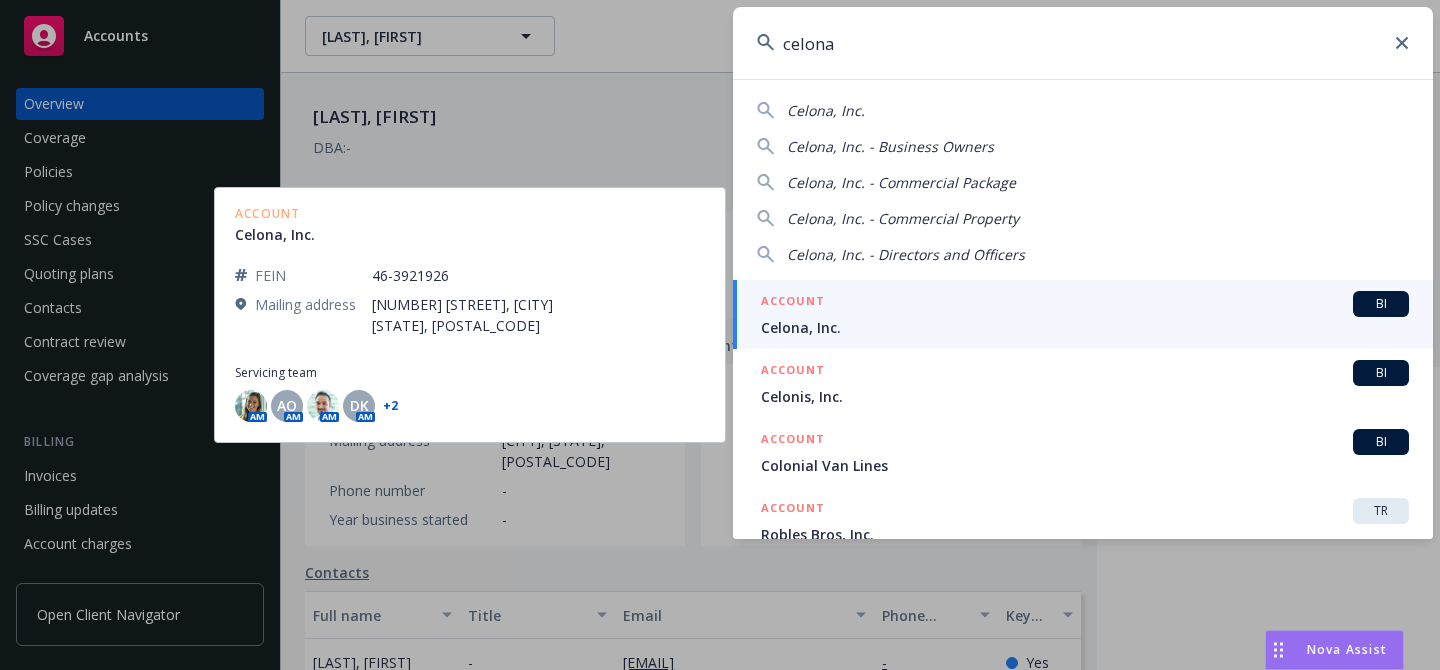type on "celona" 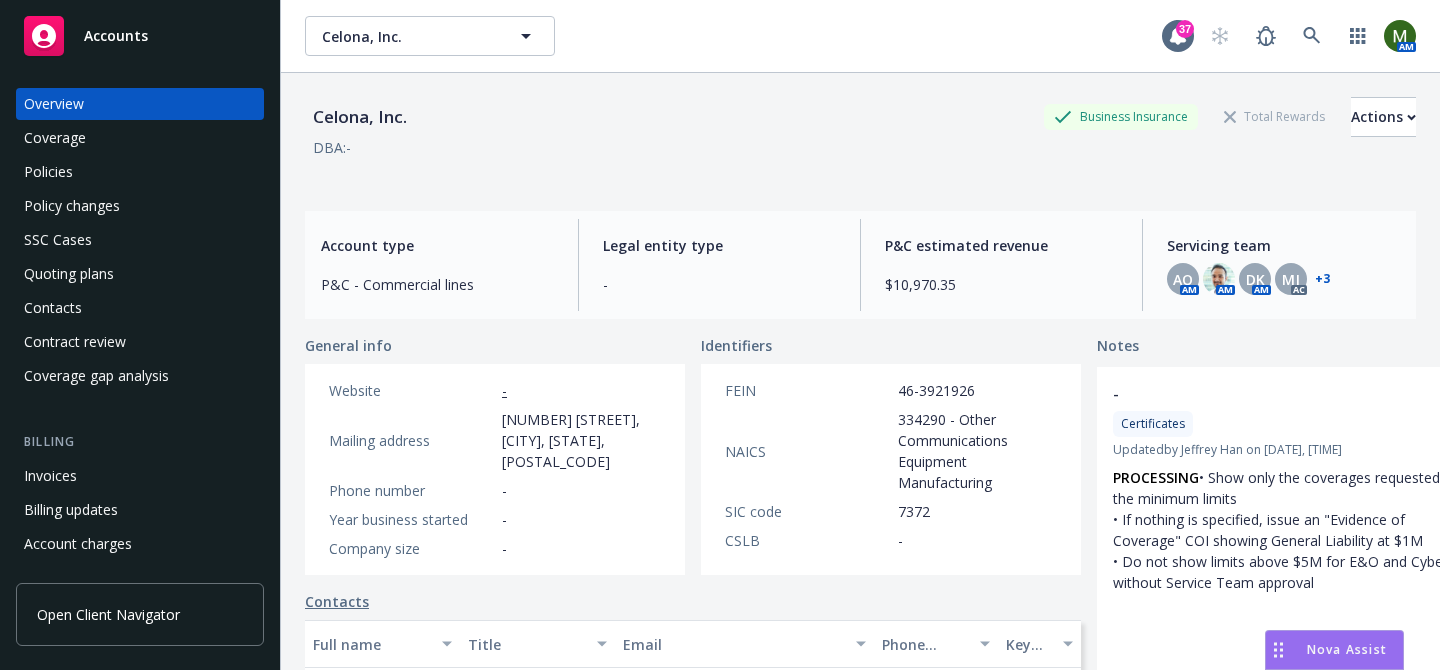 click on "Contacts" at bounding box center [140, 308] 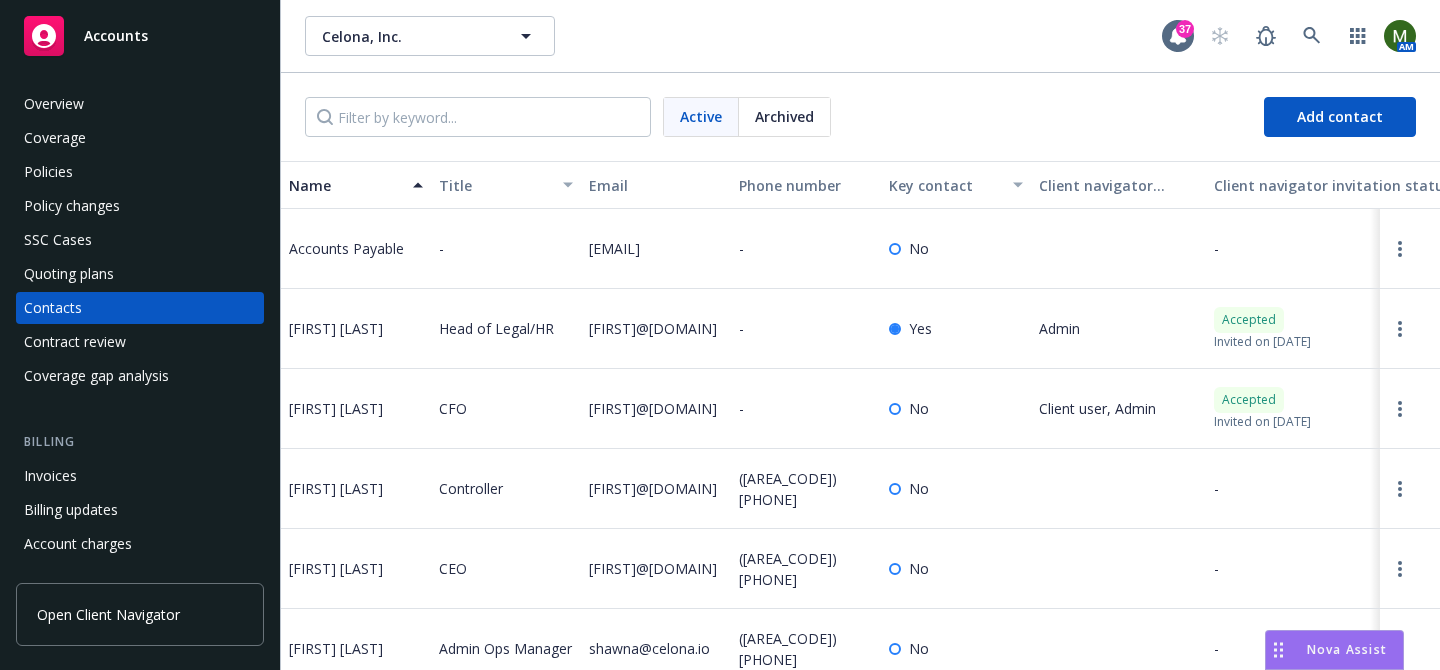 click on "[FIRST]@[DOMAIN]" at bounding box center [653, 328] 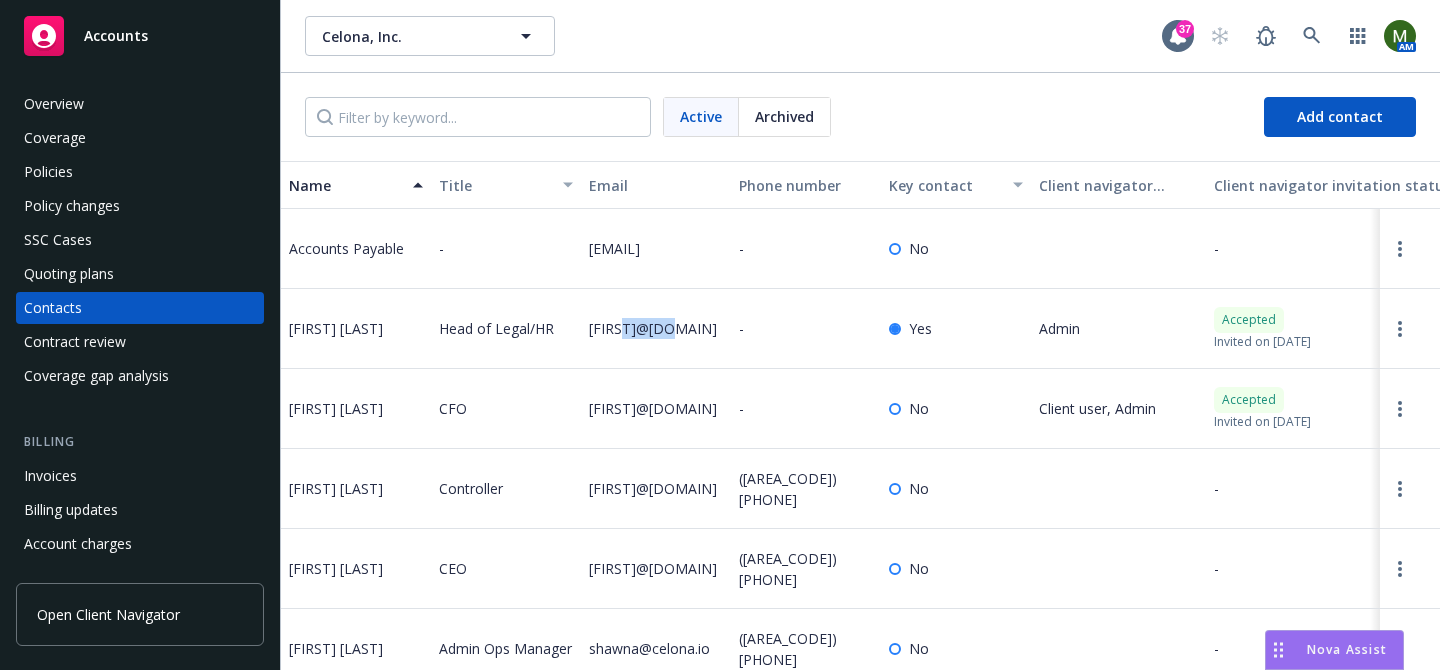 click on "[FIRST]@[DOMAIN]" at bounding box center [653, 328] 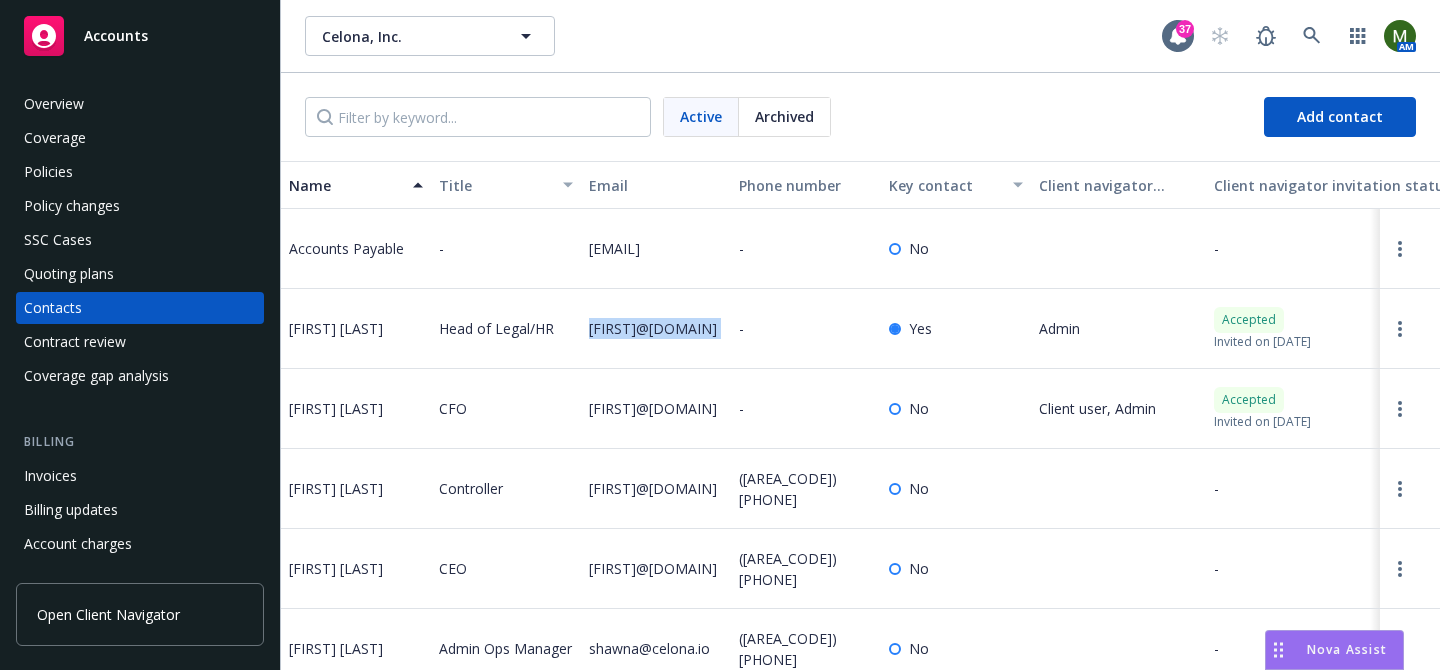 click on "[FIRST]@[DOMAIN]" at bounding box center [653, 328] 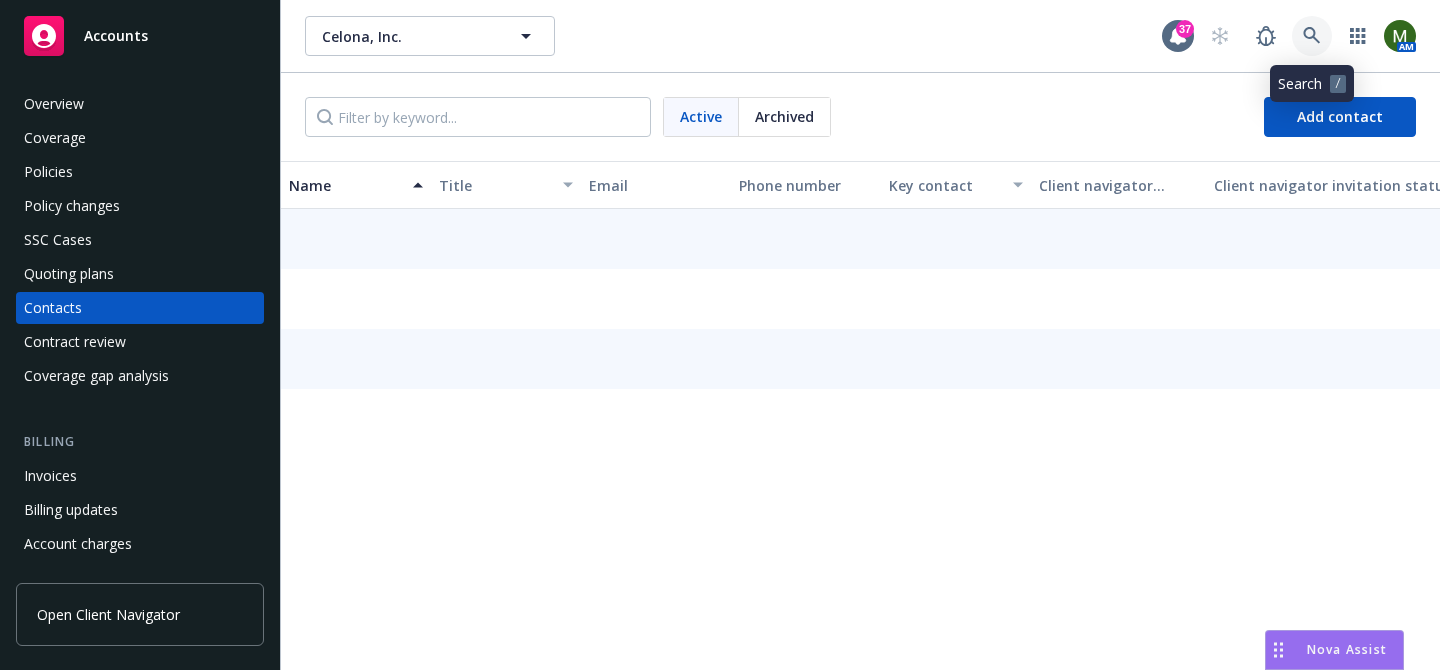 click 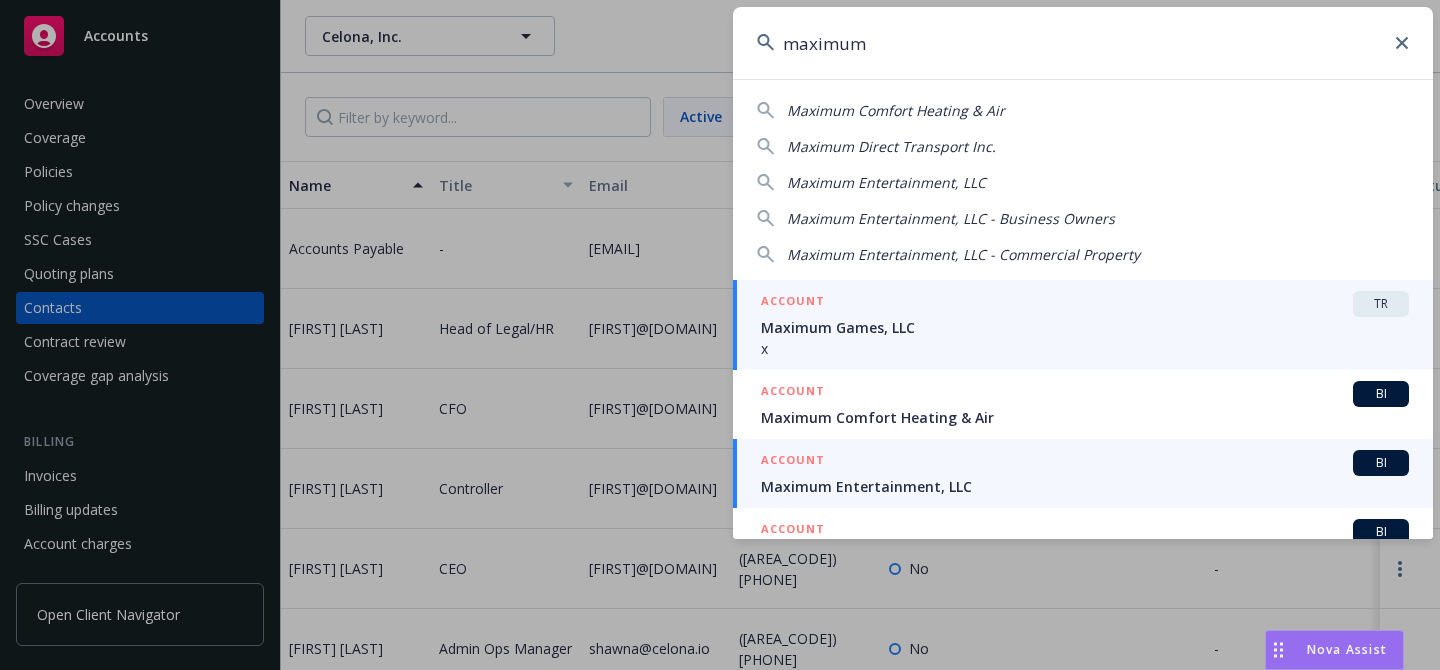 type on "maximum" 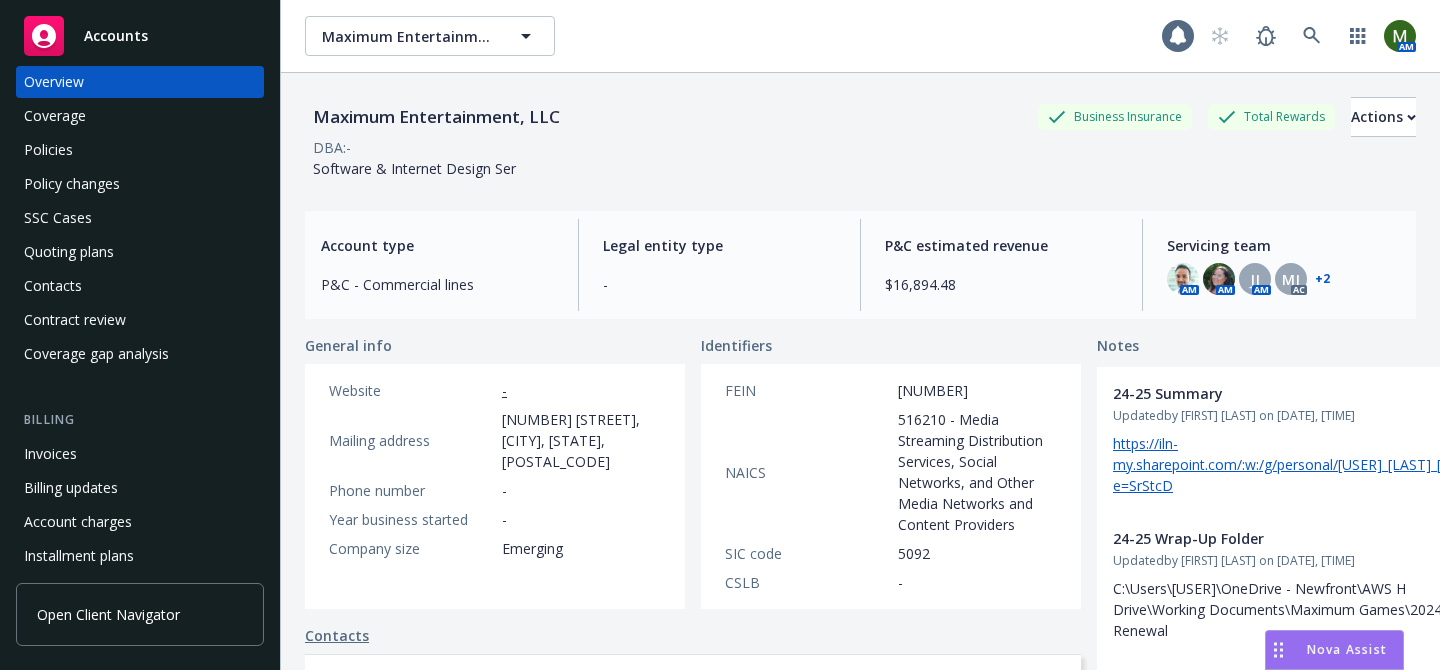 scroll, scrollTop: 38, scrollLeft: 0, axis: vertical 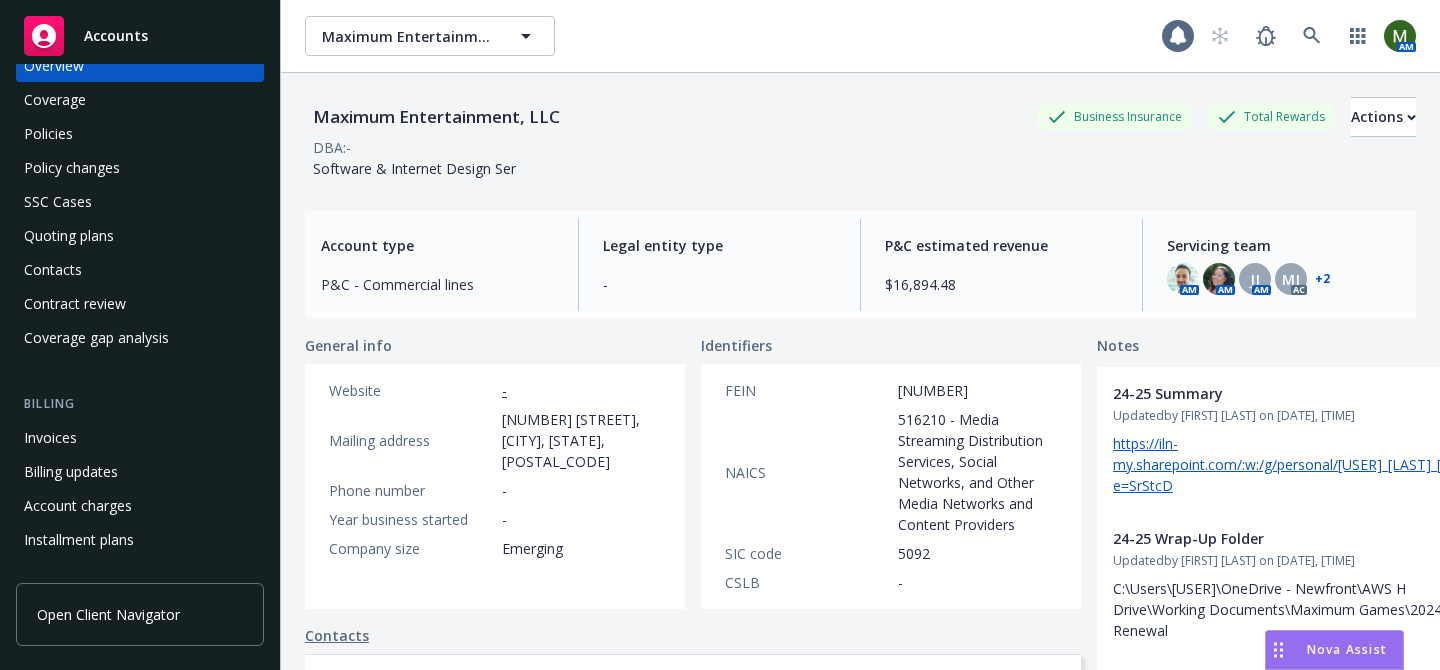 click on "Invoices" at bounding box center [140, 438] 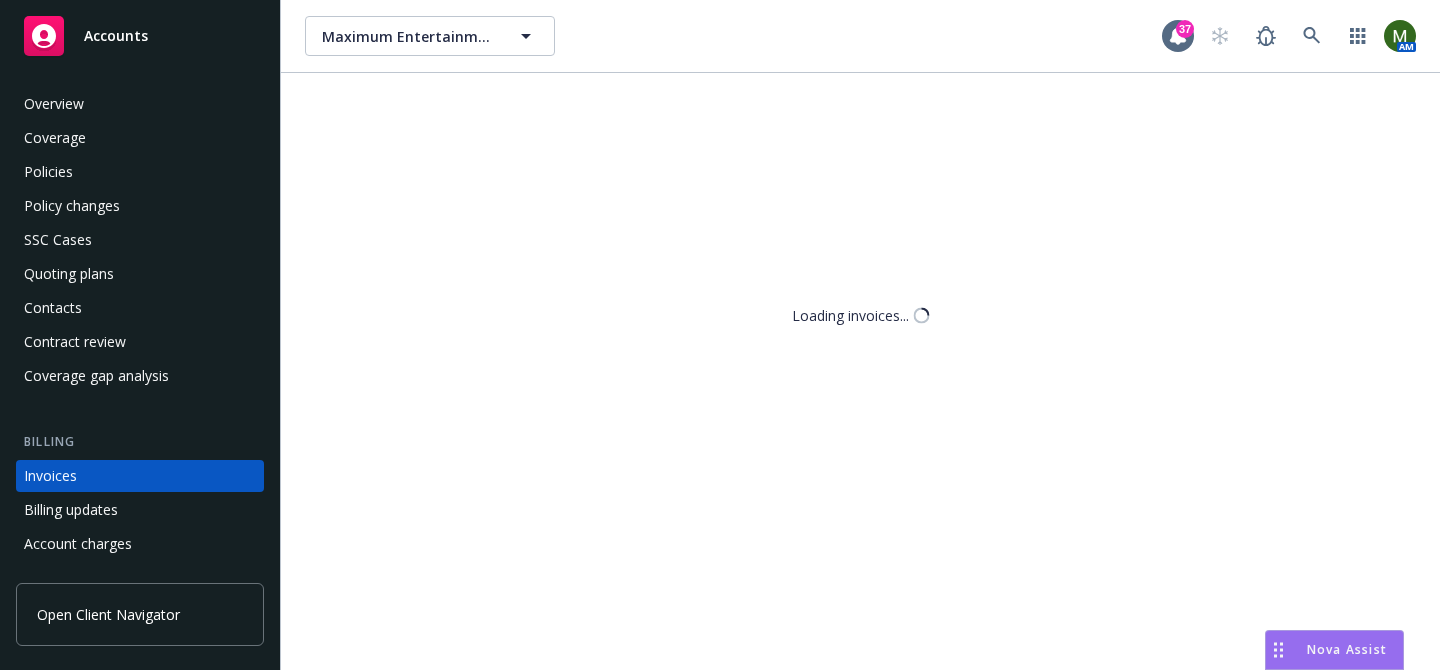 scroll, scrollTop: 109, scrollLeft: 0, axis: vertical 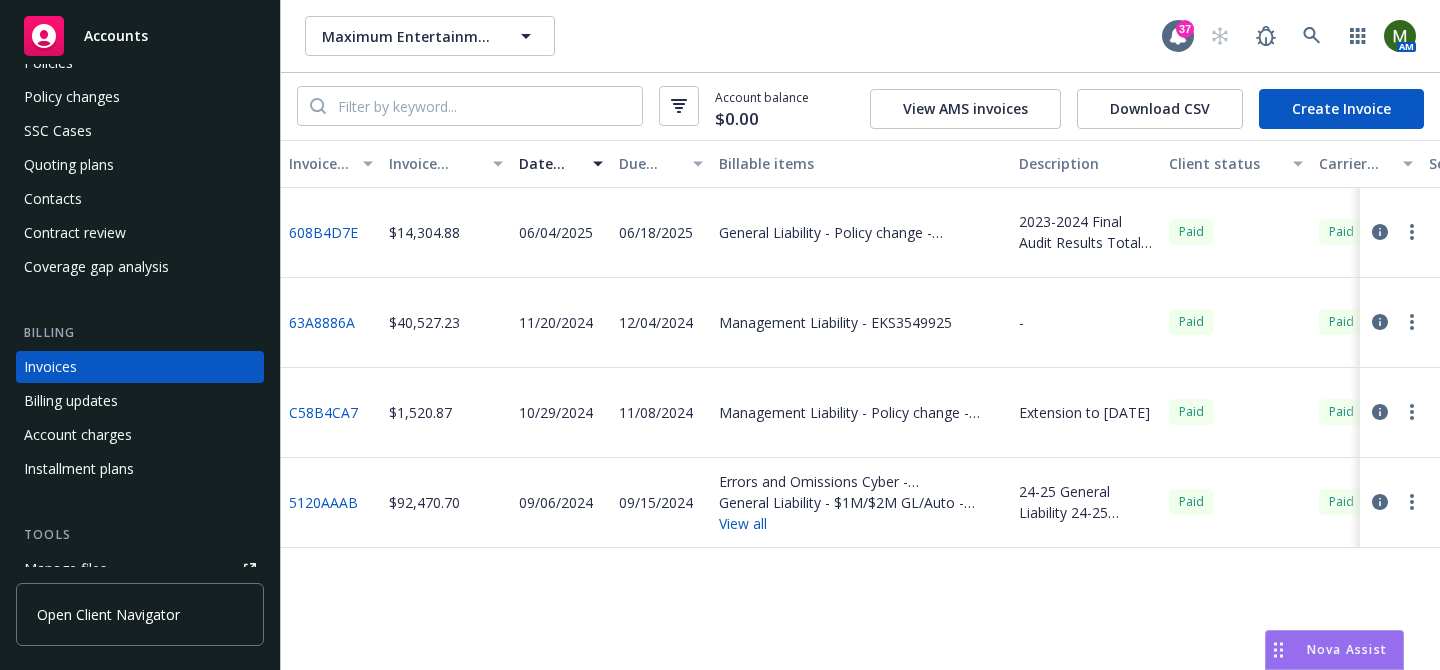 click on "608B4D7E" at bounding box center (323, 232) 